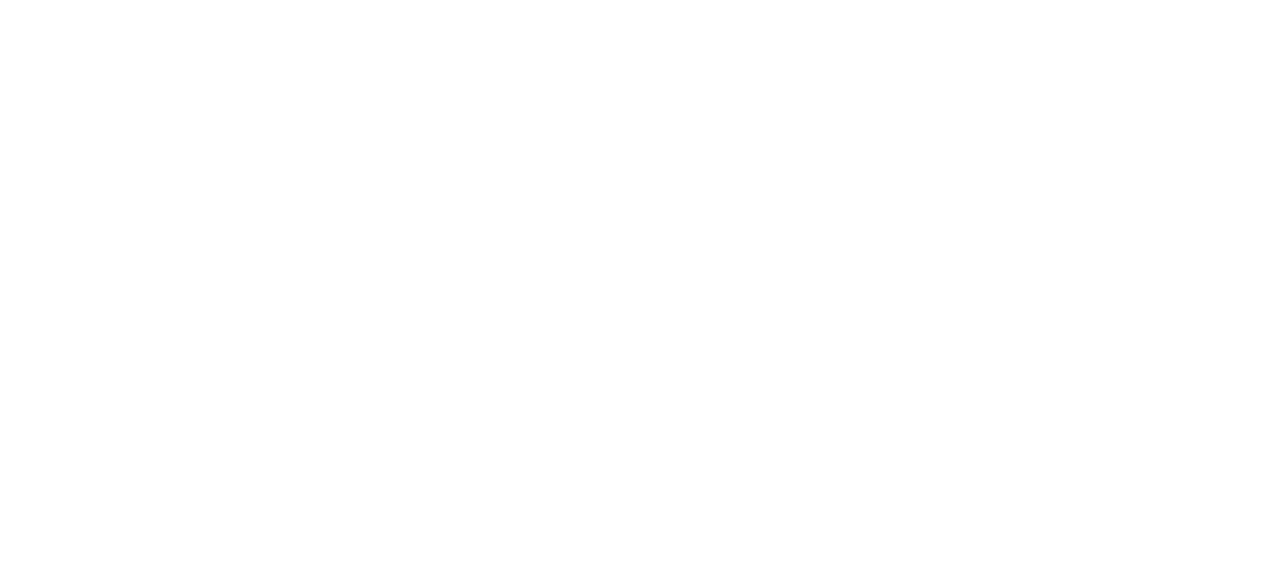 scroll, scrollTop: 0, scrollLeft: 0, axis: both 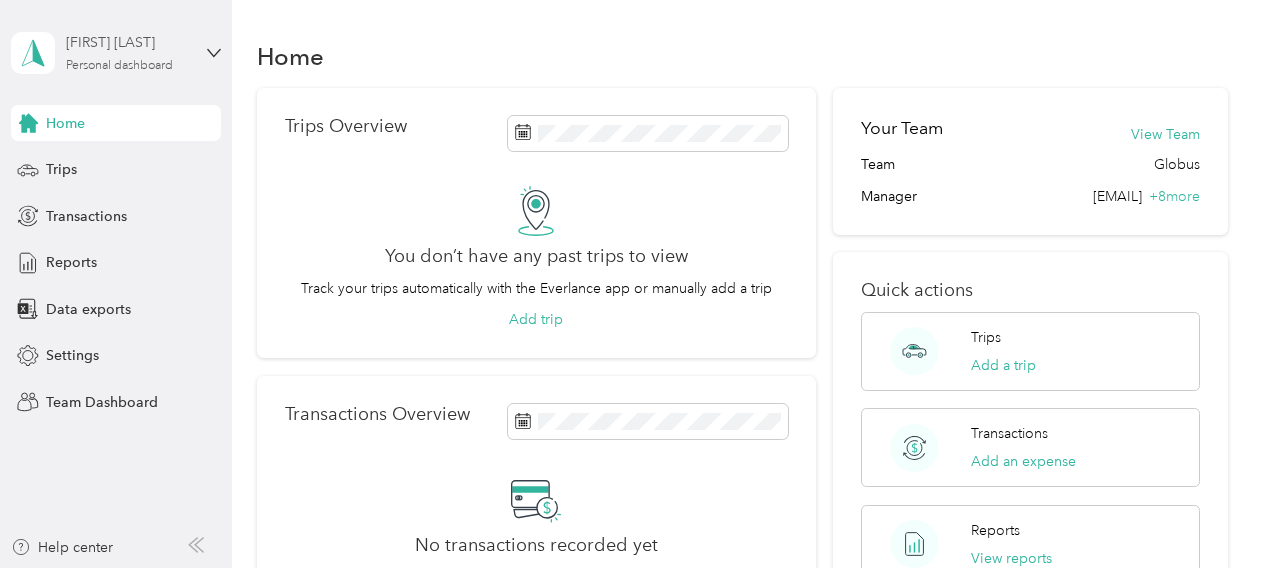 click on "[FIRST] [LAST]" at bounding box center (128, 42) 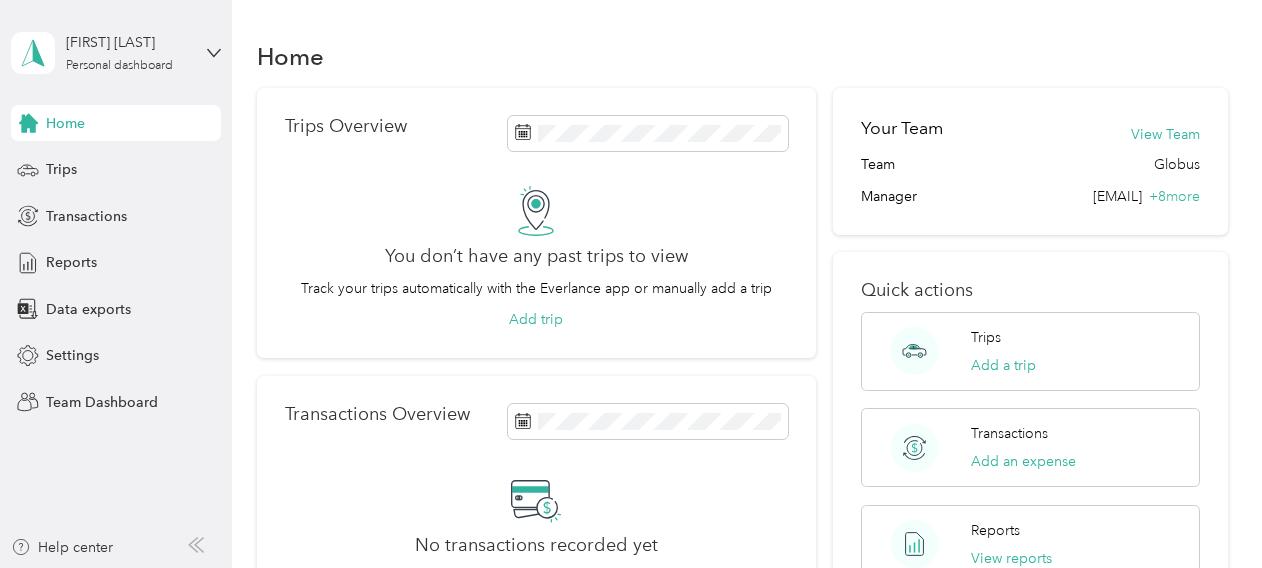 click on "Team dashboard" at bounding box center [163, 164] 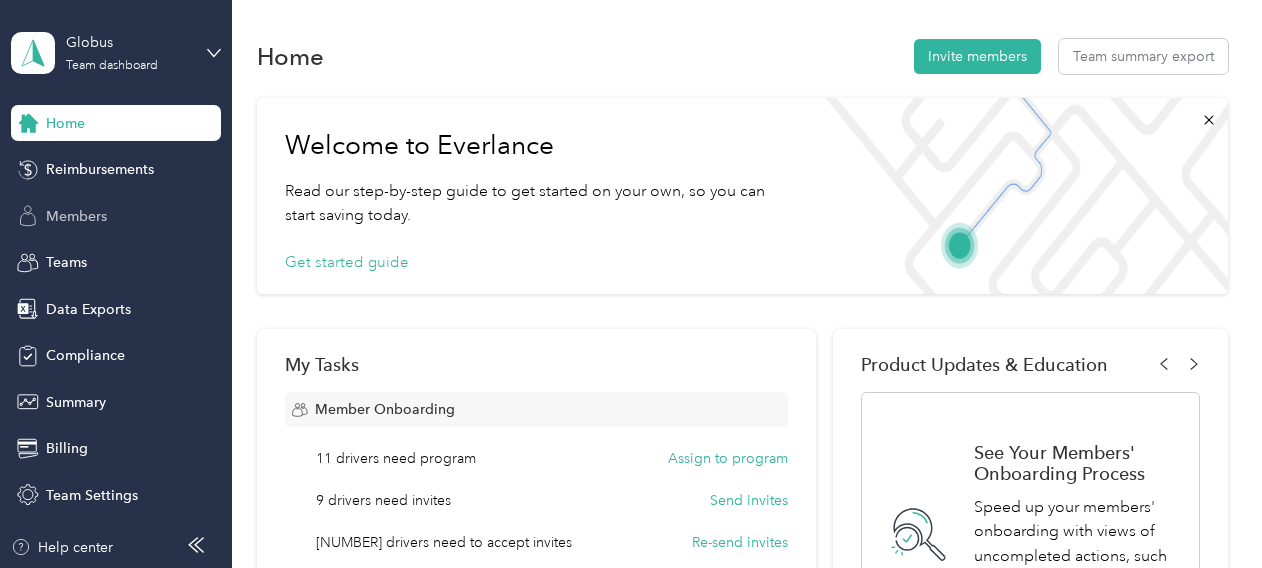 click on "Members" at bounding box center (116, 216) 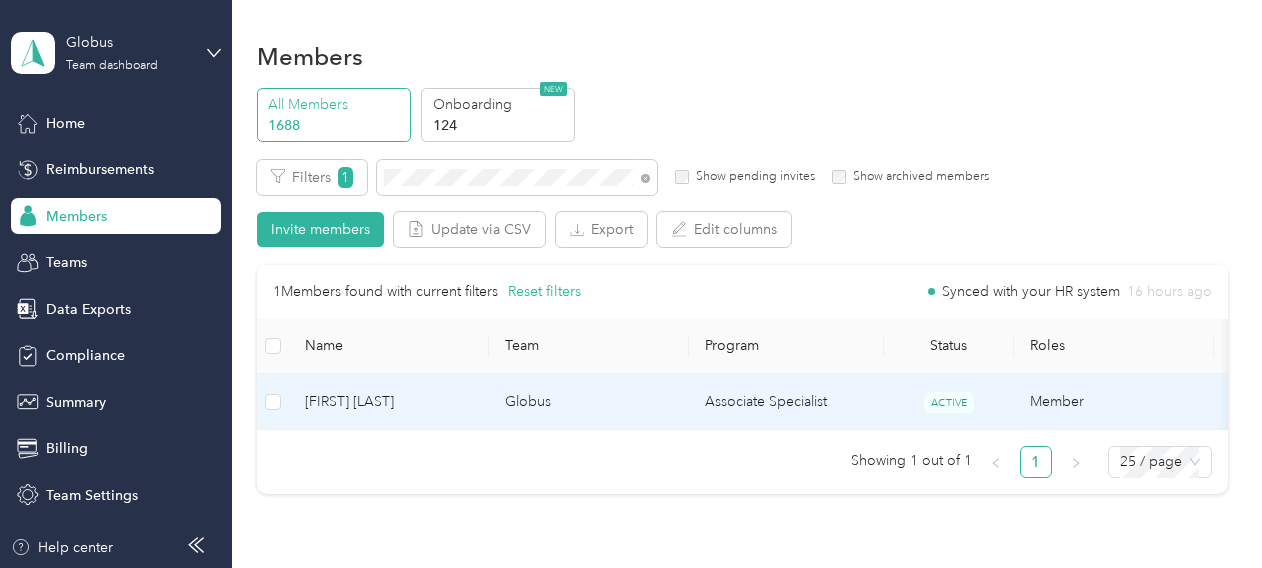 click on "[FIRST] [LAST]" at bounding box center (389, 402) 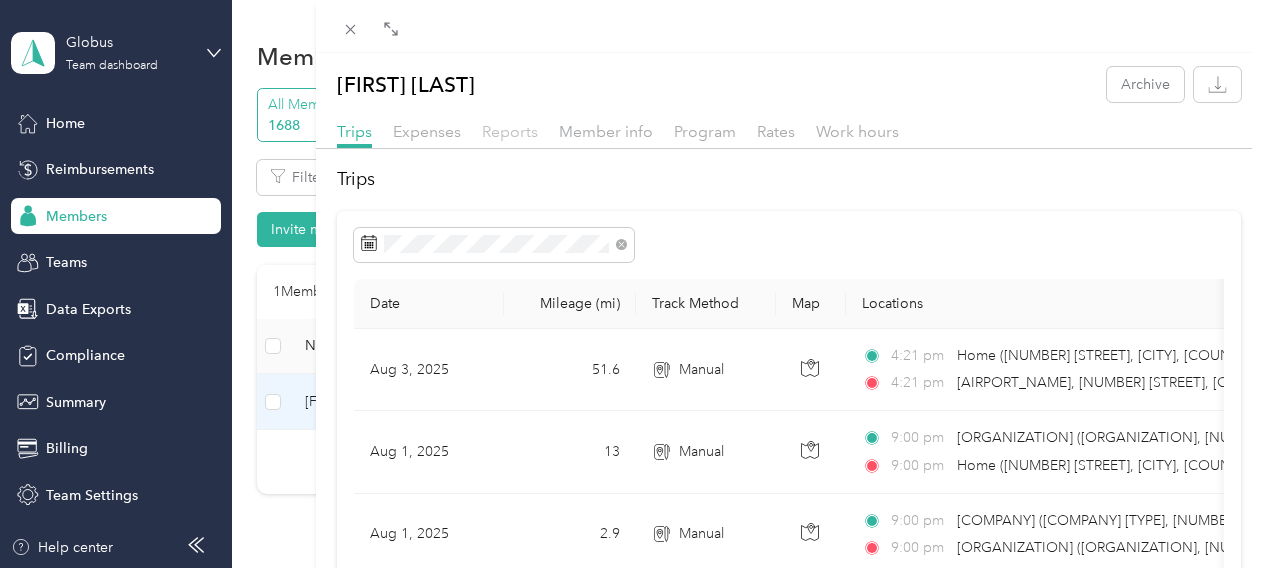 click on "Reports" at bounding box center [510, 131] 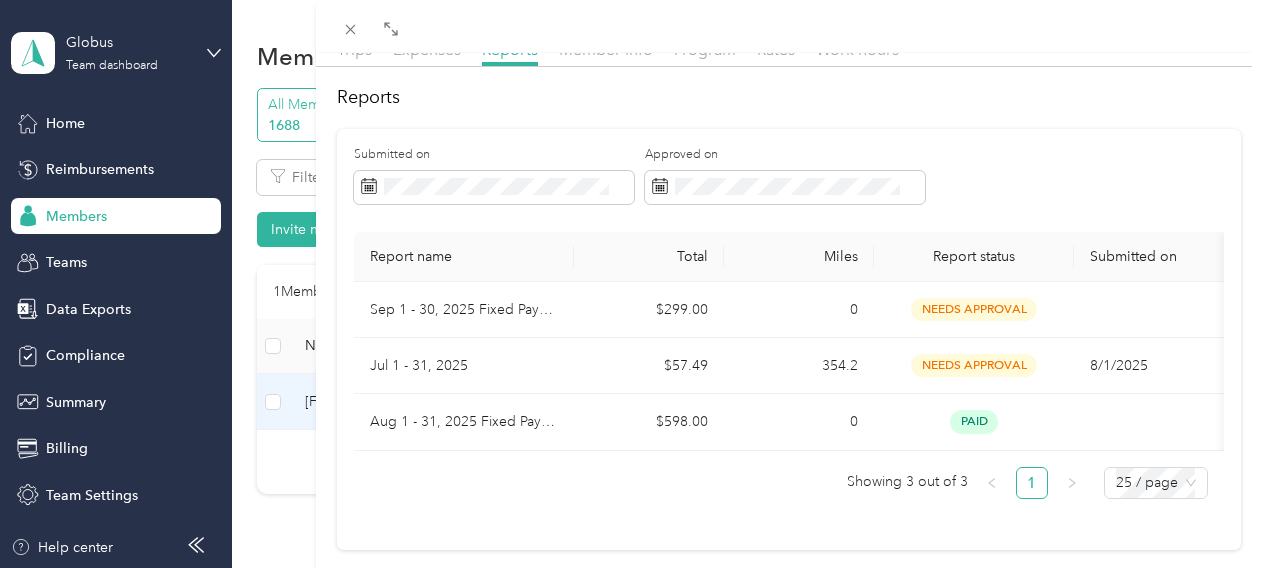 scroll, scrollTop: 84, scrollLeft: 0, axis: vertical 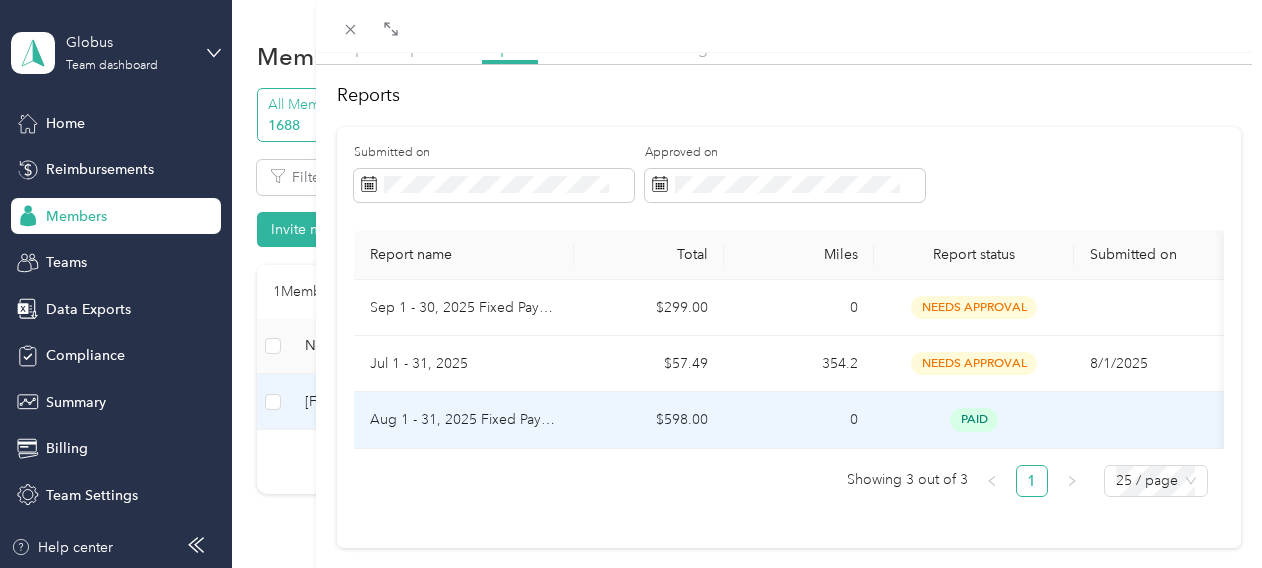 click on "Aug 1 - 31, 2025 Fixed Payment" at bounding box center [464, 420] 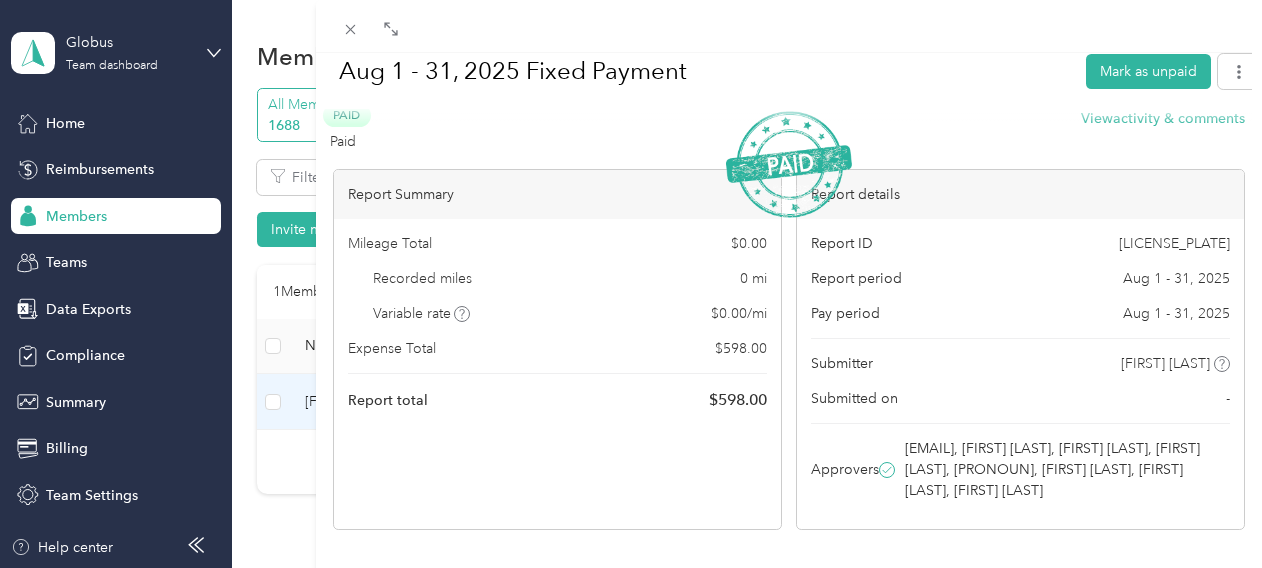 scroll, scrollTop: 0, scrollLeft: 0, axis: both 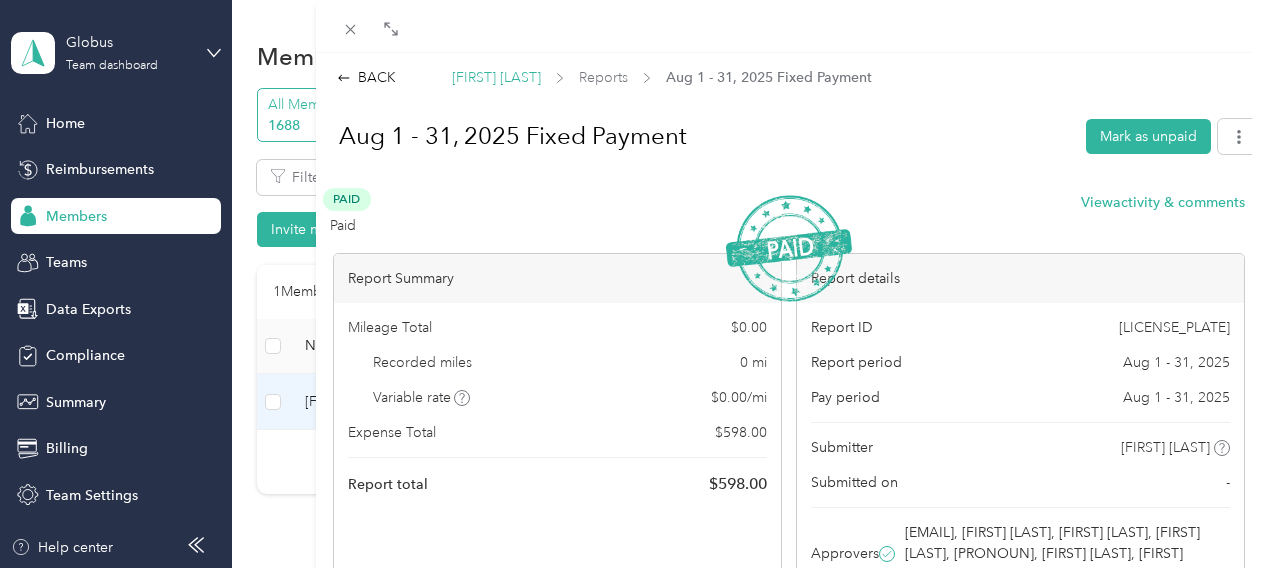click on "[FIRST] [LAST]" at bounding box center (496, 77) 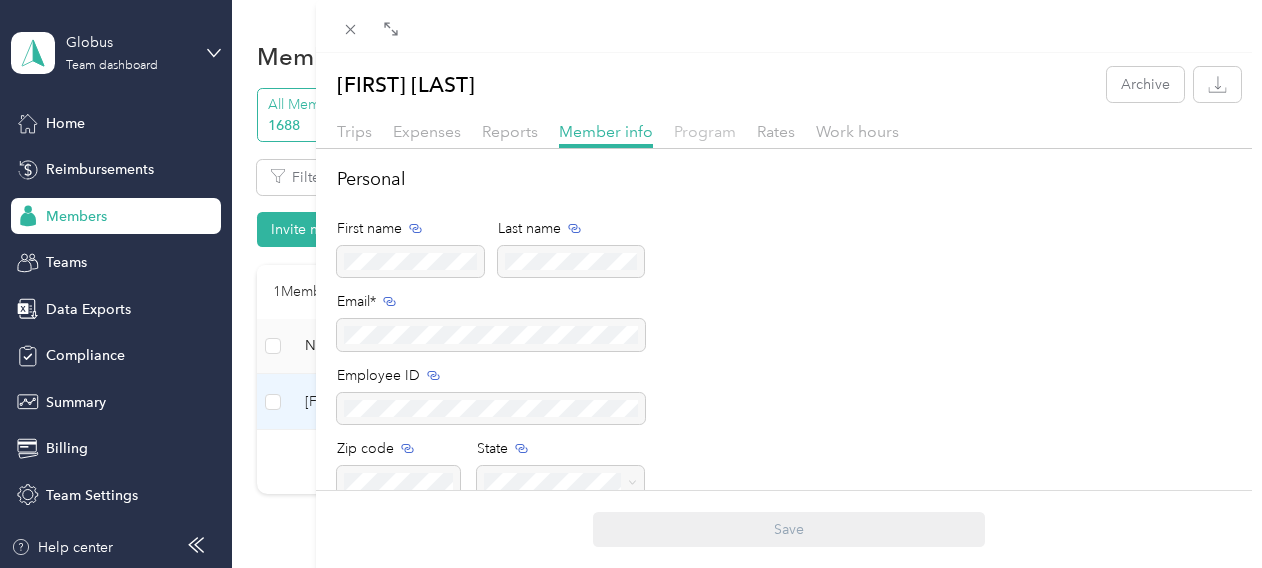 click on "Program" at bounding box center [705, 131] 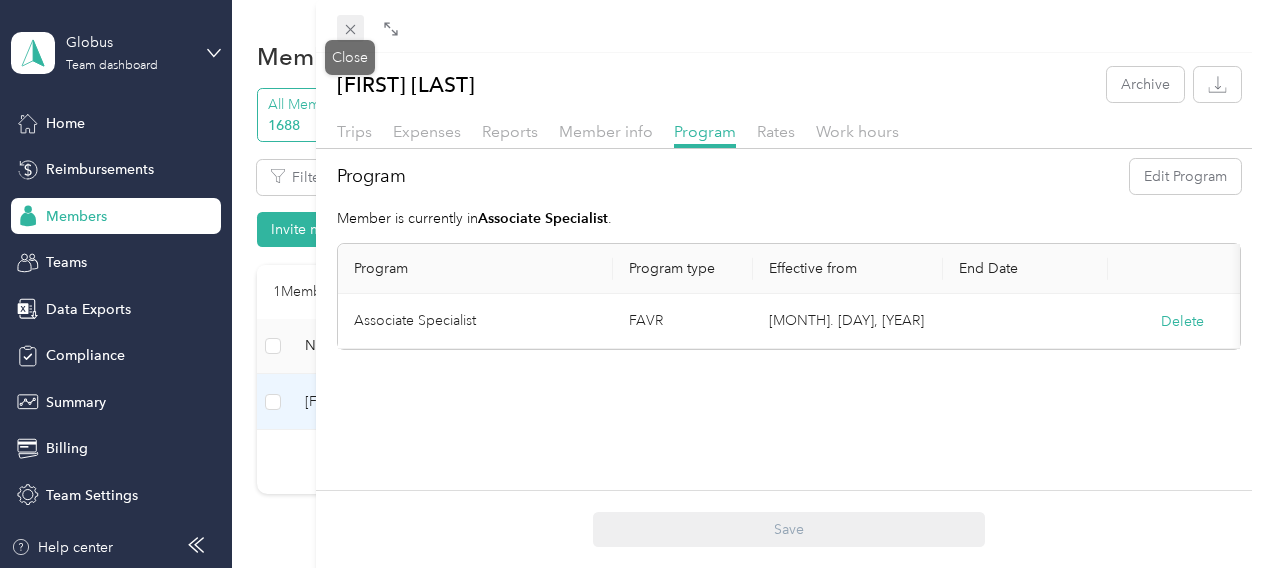 click 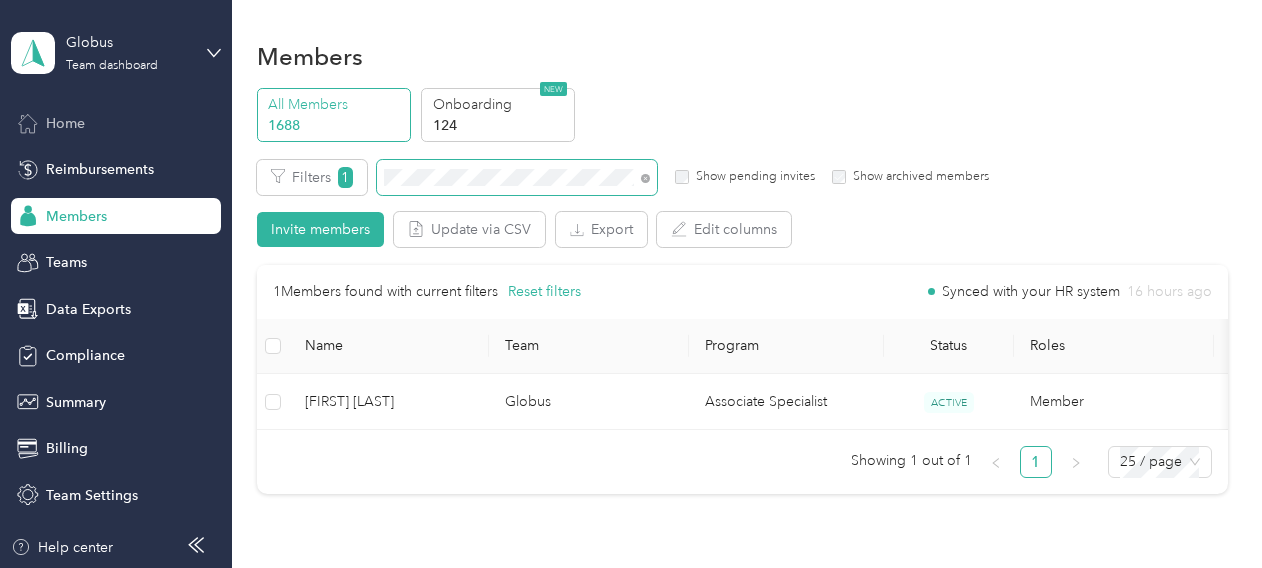 click on "Globus Team dashboard Home Reimbursements Members Teams Data Exports Compliance Summary Billing Team Settings   Help center Members All Members 1688 Onboarding 124 NEW Edit role Edit team Edit program Export Selected  0  of  1   members Cancel Filters 1 Show pending invites Show archived members Invite members Update via CSV Export Edit columns 1  Members found with current filters Reset filters   Synced with your HR system 16 hours ago Name Team Program Status Roles Document compliance Vehicle compliance                 [FIRST] [LAST]  Globus Associate Specialist ACTIVE Member Compliant Compliant Showing 1 out of 1 1 25 / page" at bounding box center [626, 284] 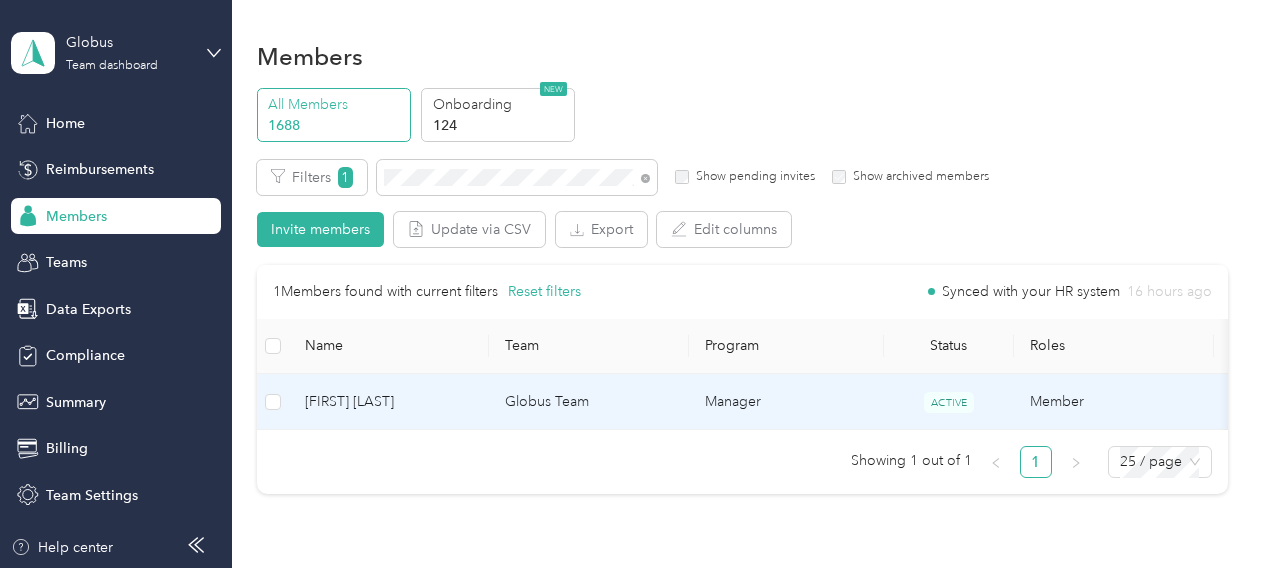 click on "[FIRST] [LAST]" at bounding box center (389, 402) 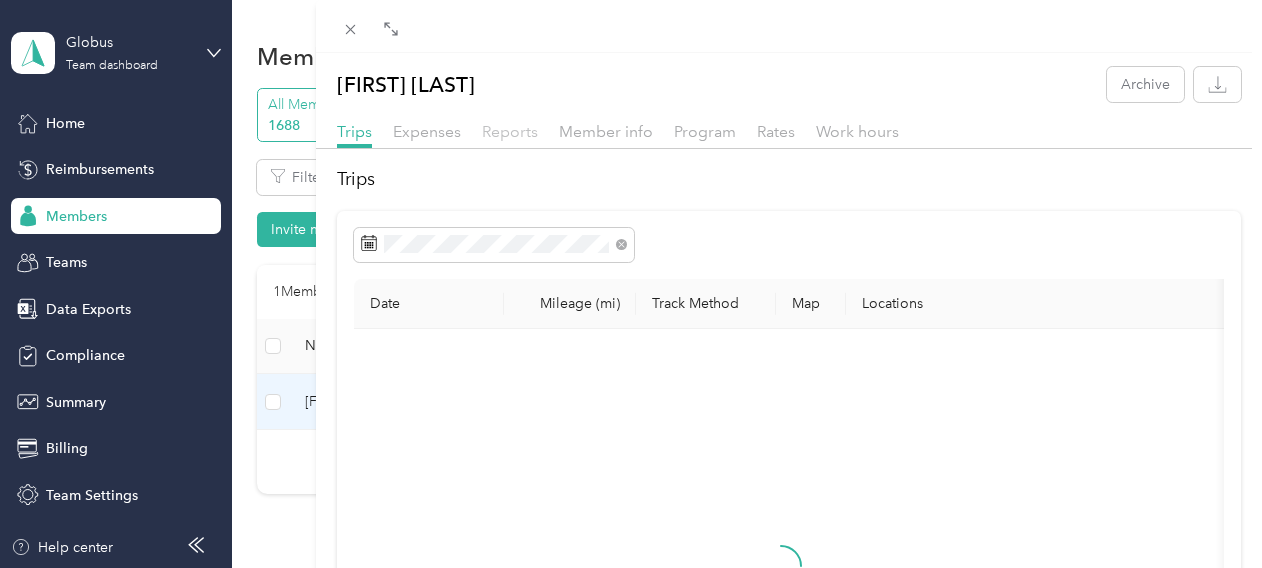click on "Reports" at bounding box center (510, 131) 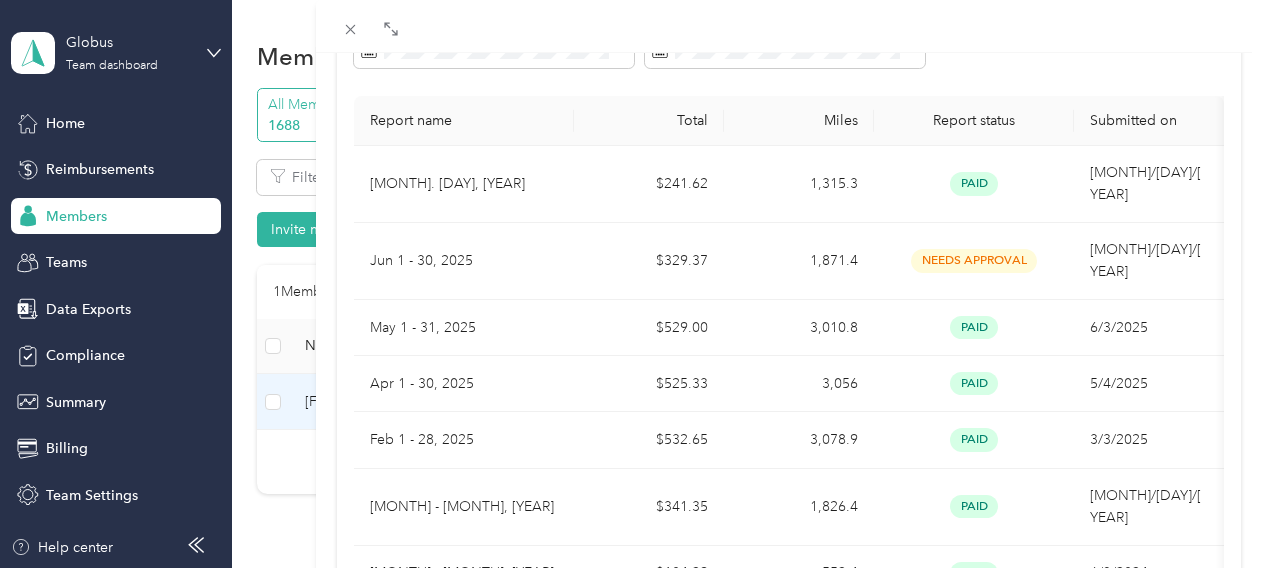 scroll, scrollTop: 220, scrollLeft: 0, axis: vertical 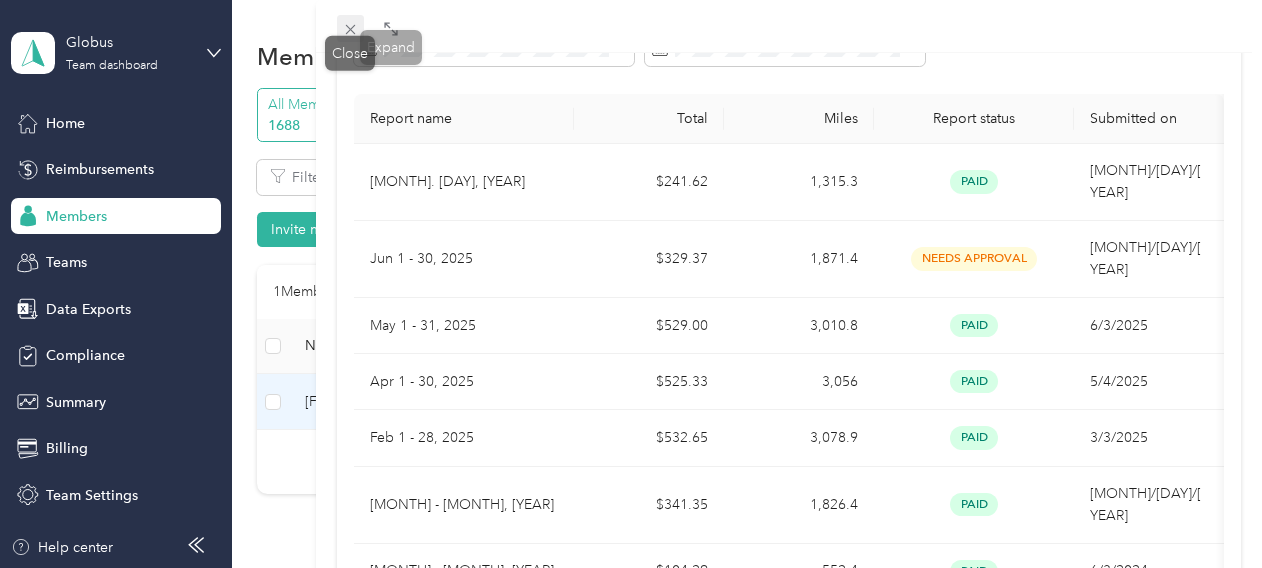 click 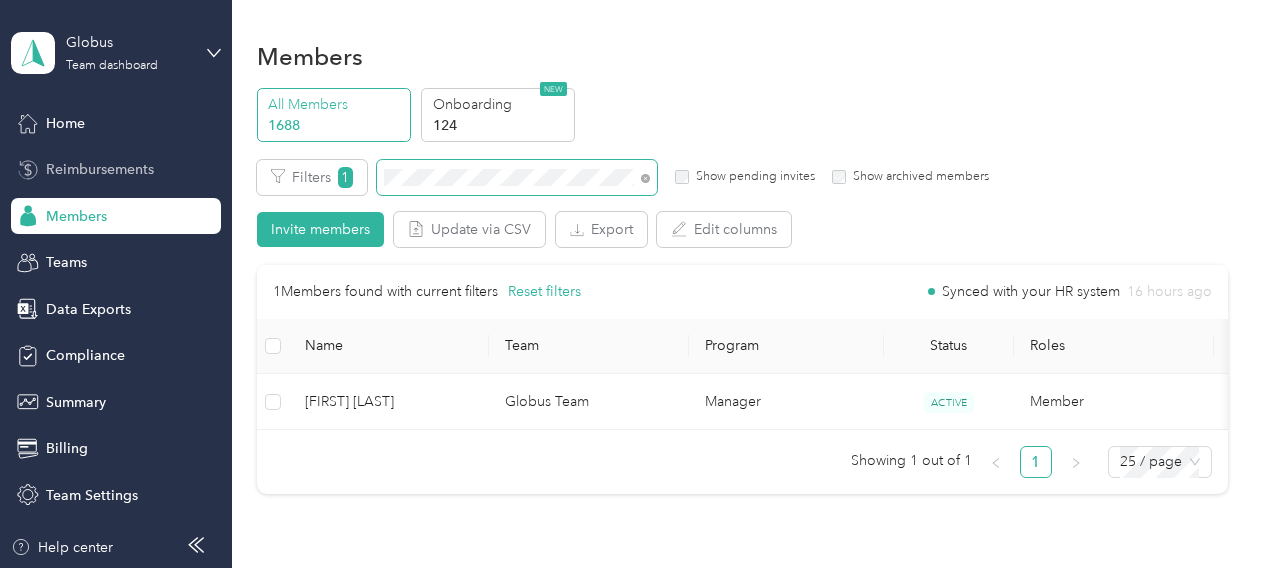 click on "Globus Team dashboard Home Reimbursements Members Teams Data Exports Compliance Summary Billing Team Settings   Help center Members All Members 1688 Onboarding 124 NEW Edit role Edit team Edit program Export Selected  0  of  1   members Cancel Filters 1 Show pending invites Show archived members Invite members Update via CSV Export Edit columns 1  Members found with current filters Reset filters   Synced with your HR system 16 hours ago Name Team Program Status Roles Document compliance Vehicle compliance                 [FIRST] [LAST]  Globus Team Manager ACTIVE Member Compliant Compliant Showing 1 out of 1 1 25 / page" at bounding box center (626, 284) 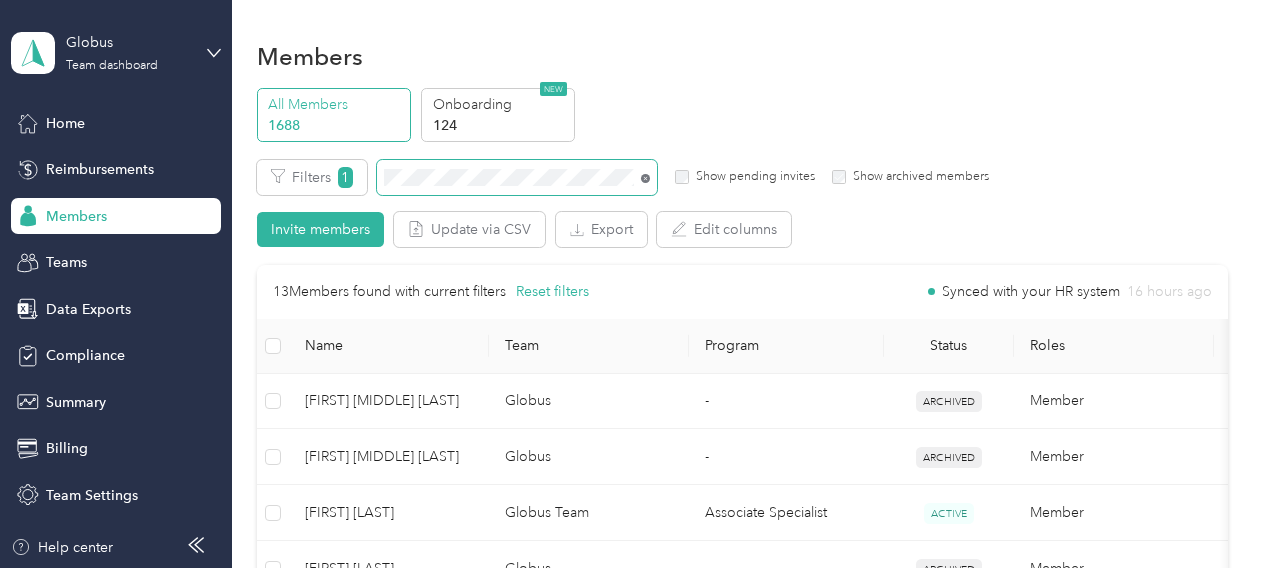 click 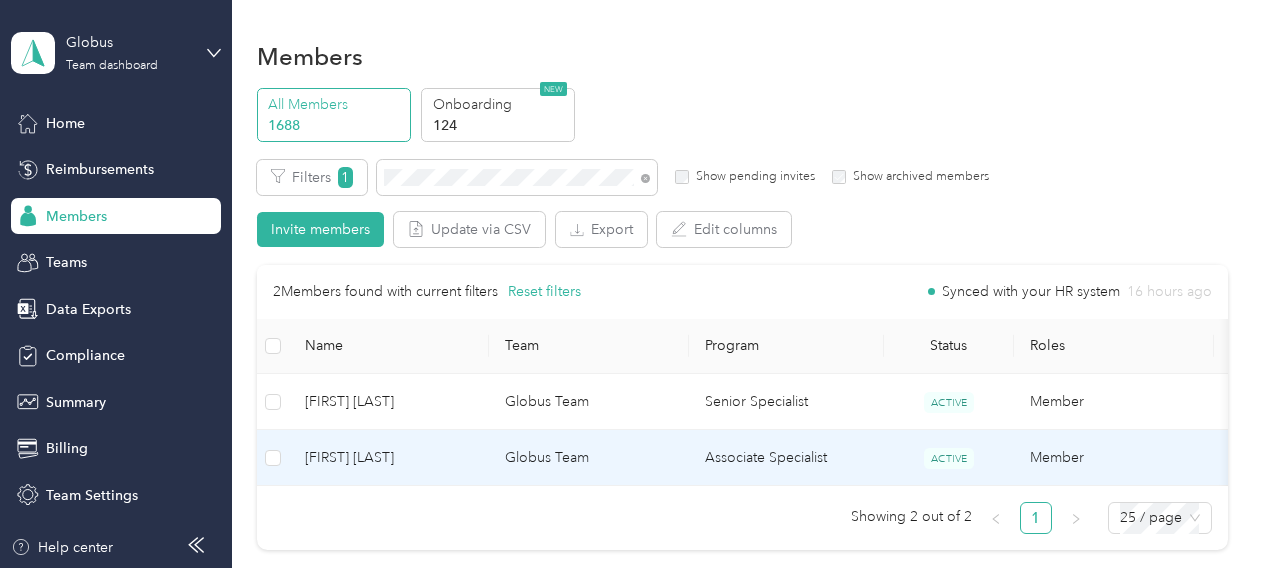 click on "[FIRST] [LAST]" at bounding box center (389, 458) 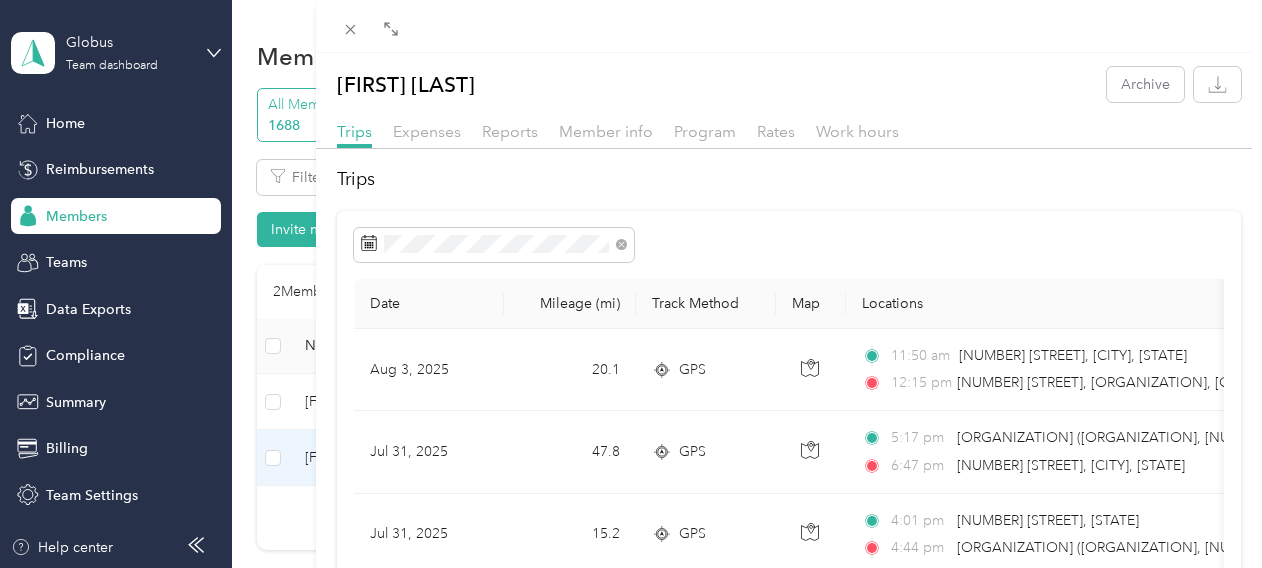 click on "Trips Expenses Reports Member info Program Rates Work hours" at bounding box center (789, 134) 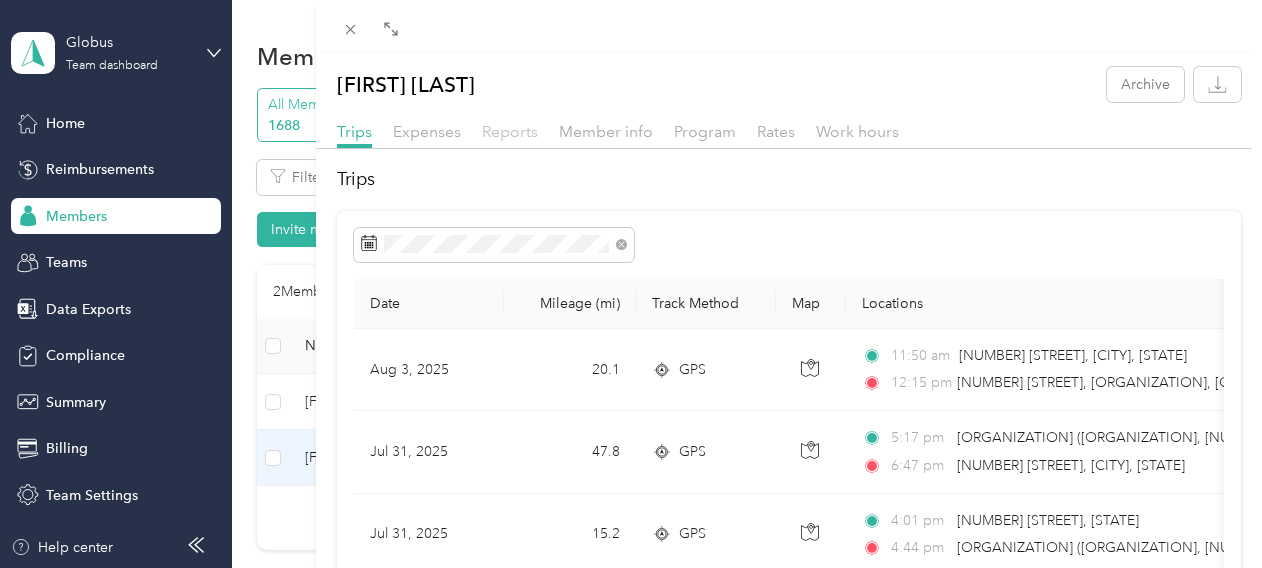 click on "Reports" at bounding box center [510, 131] 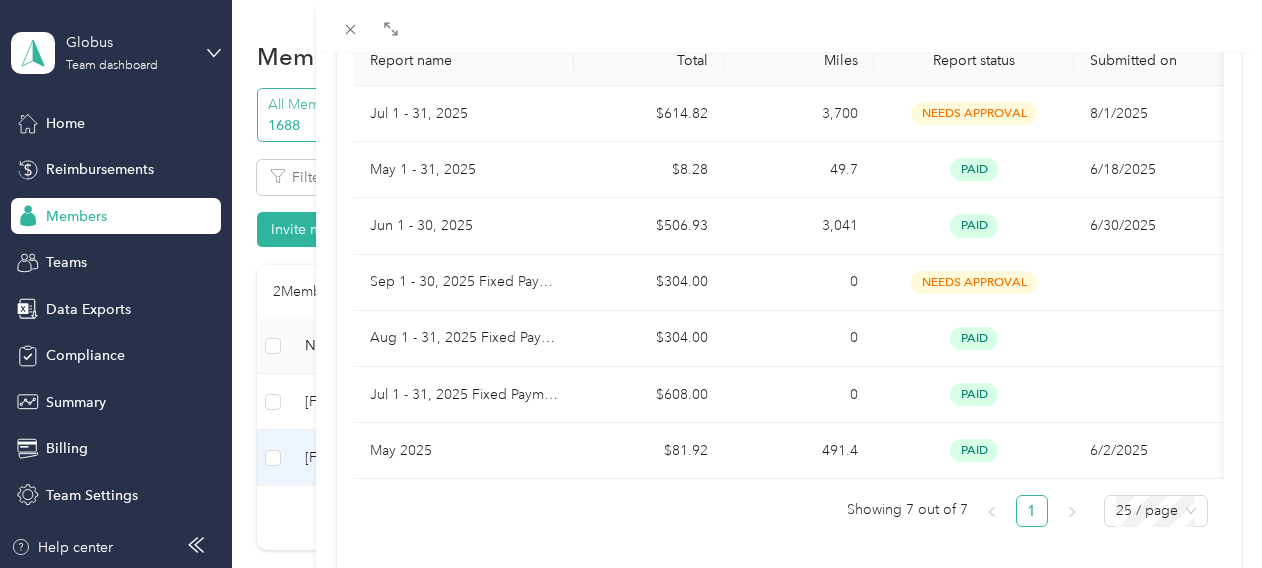 scroll, scrollTop: 274, scrollLeft: 0, axis: vertical 